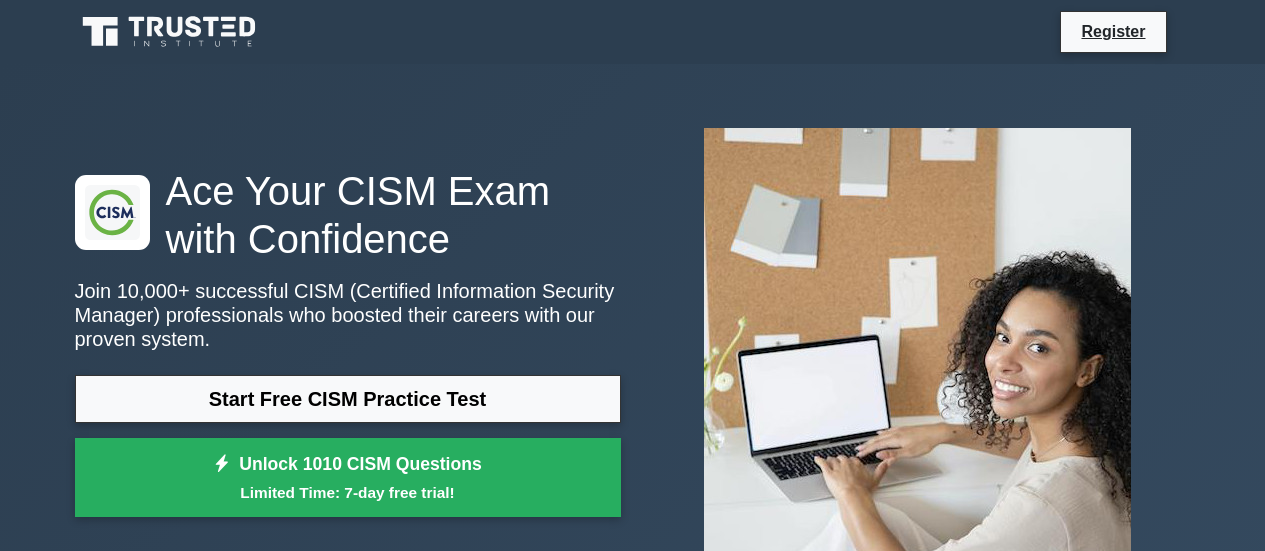scroll, scrollTop: 0, scrollLeft: 0, axis: both 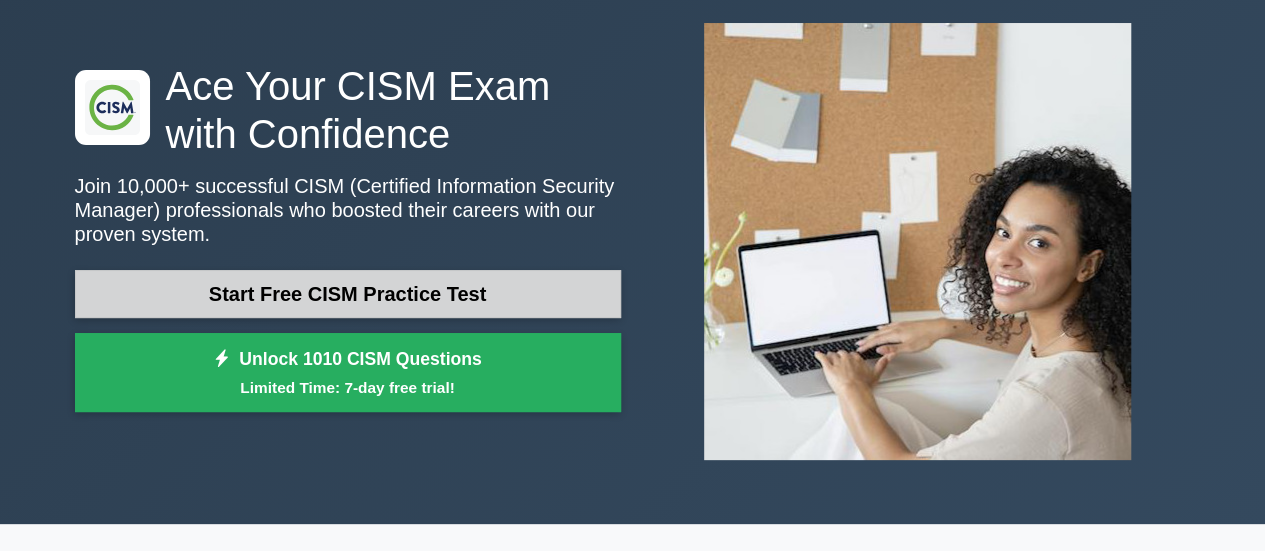 click on "Start Free CISM Practice Test" at bounding box center [348, 294] 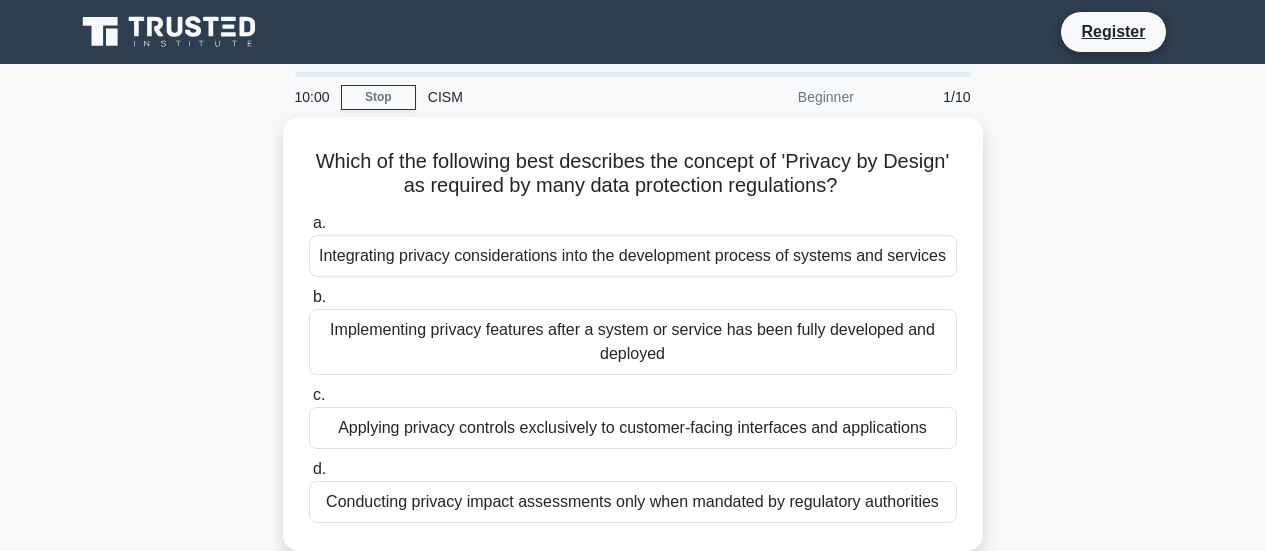 scroll, scrollTop: 0, scrollLeft: 0, axis: both 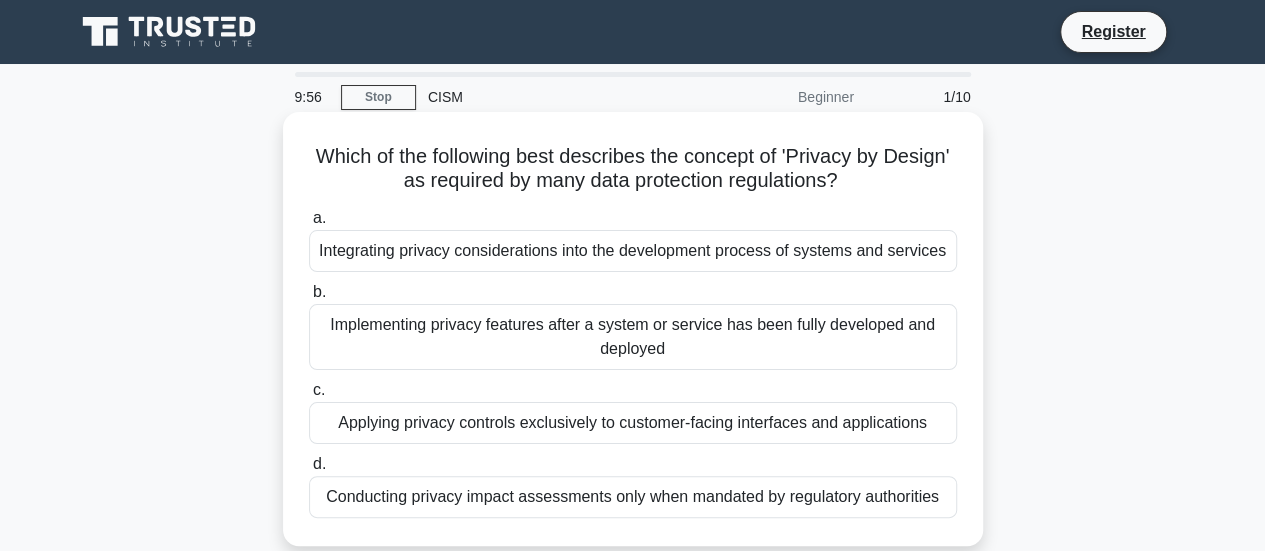 click on "Integrating privacy considerations into the development process of systems and services" at bounding box center [633, 251] 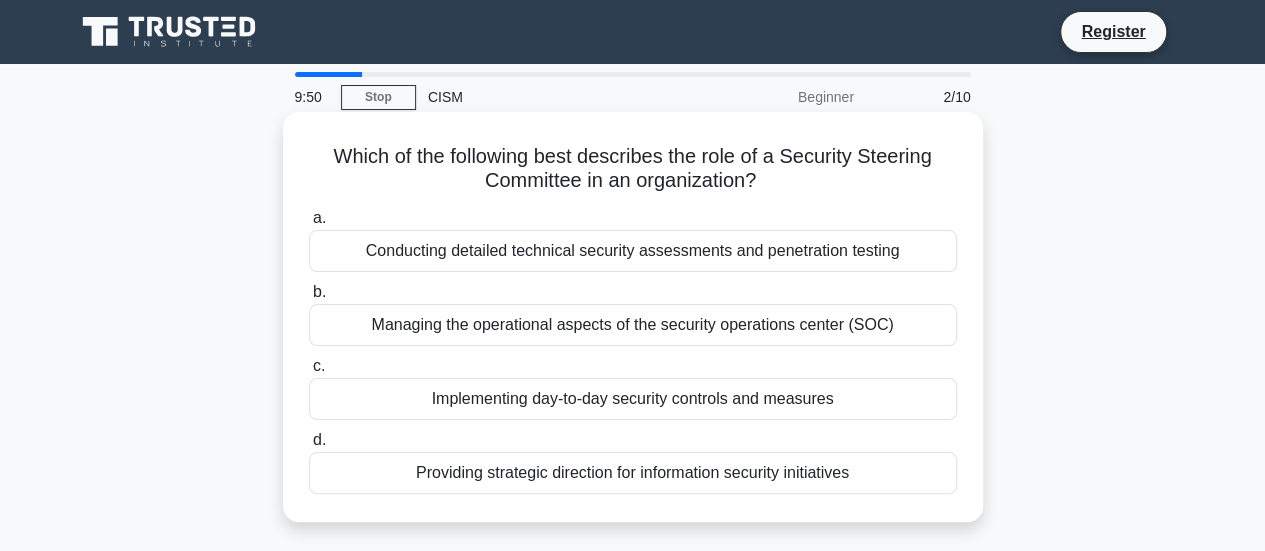 click on "Managing the operational aspects of the security operations center (SOC)" at bounding box center [633, 325] 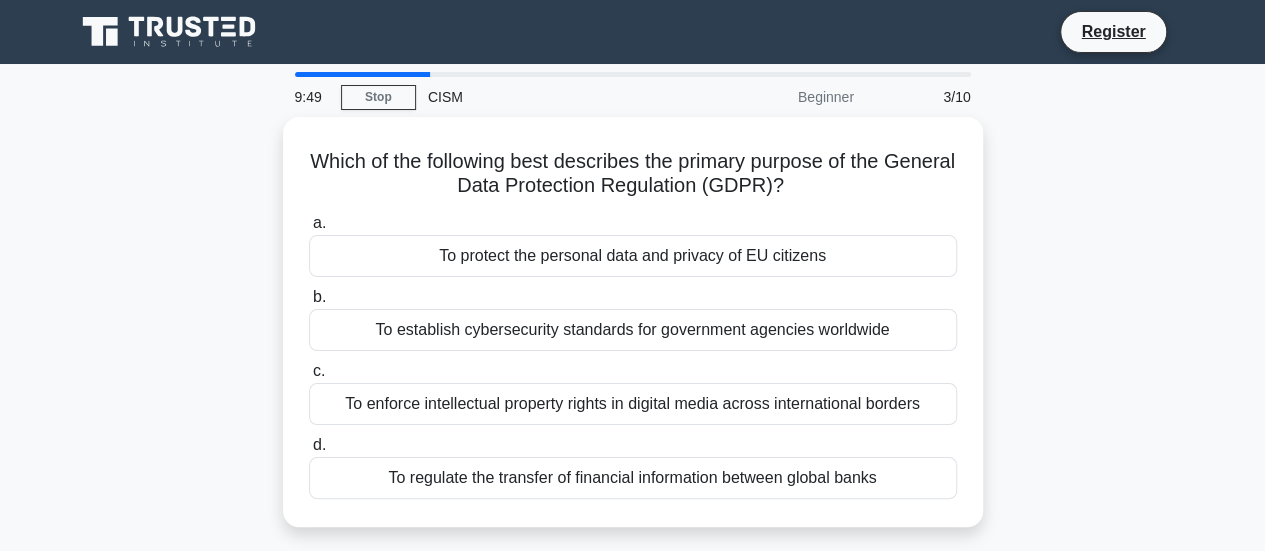 click on "To establish cybersecurity standards for government agencies worldwide" at bounding box center (633, 330) 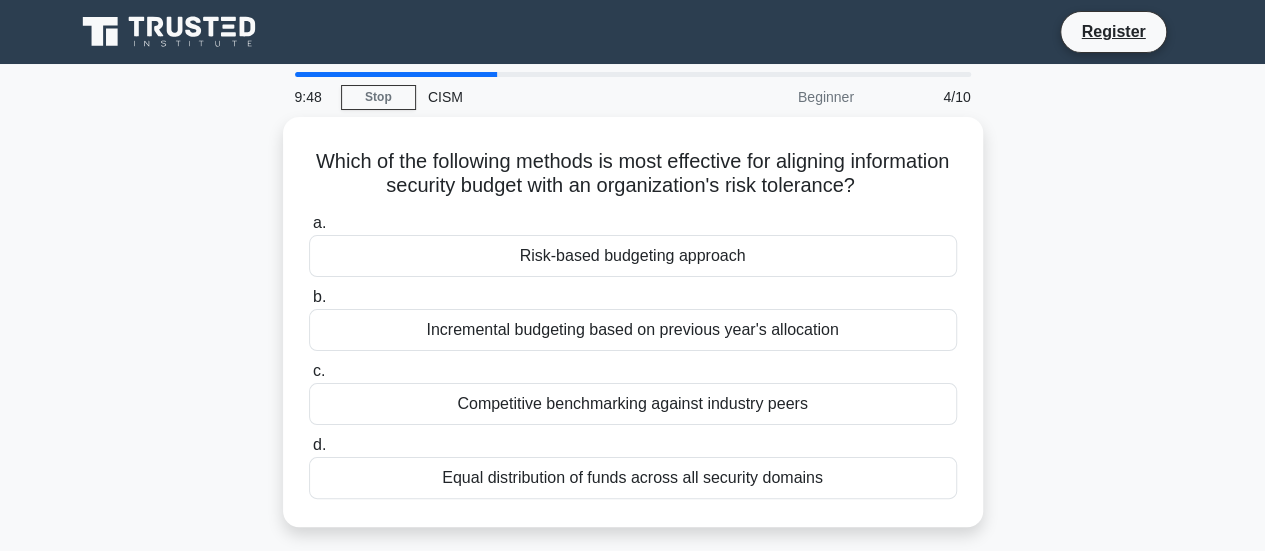 click on "Incremental budgeting based on previous year's allocation" at bounding box center [633, 330] 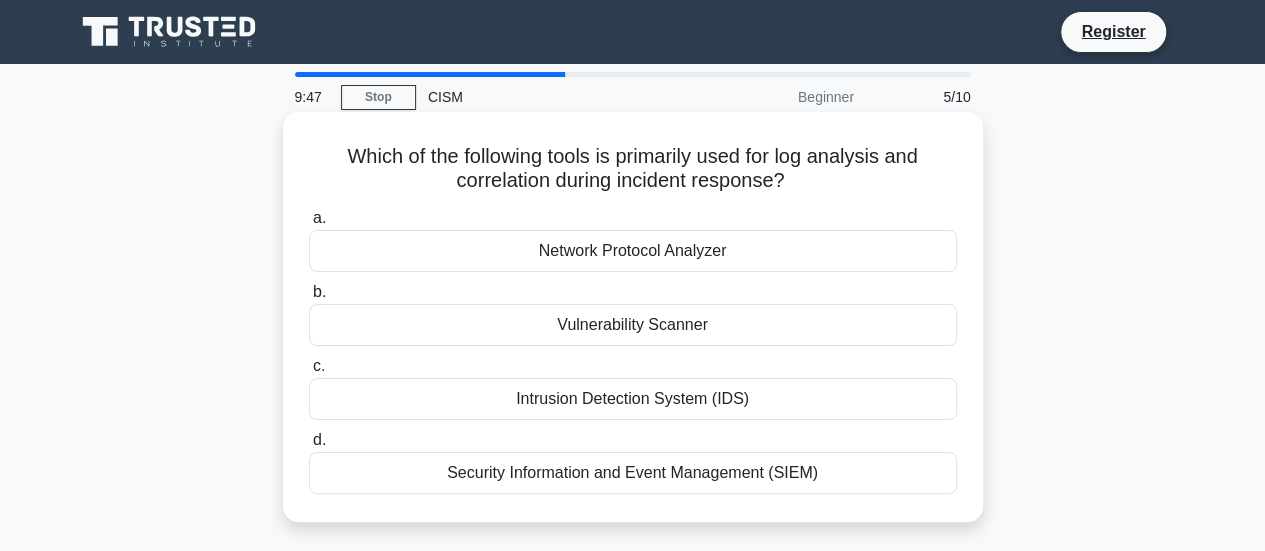 click on "Network Protocol Analyzer" at bounding box center [633, 251] 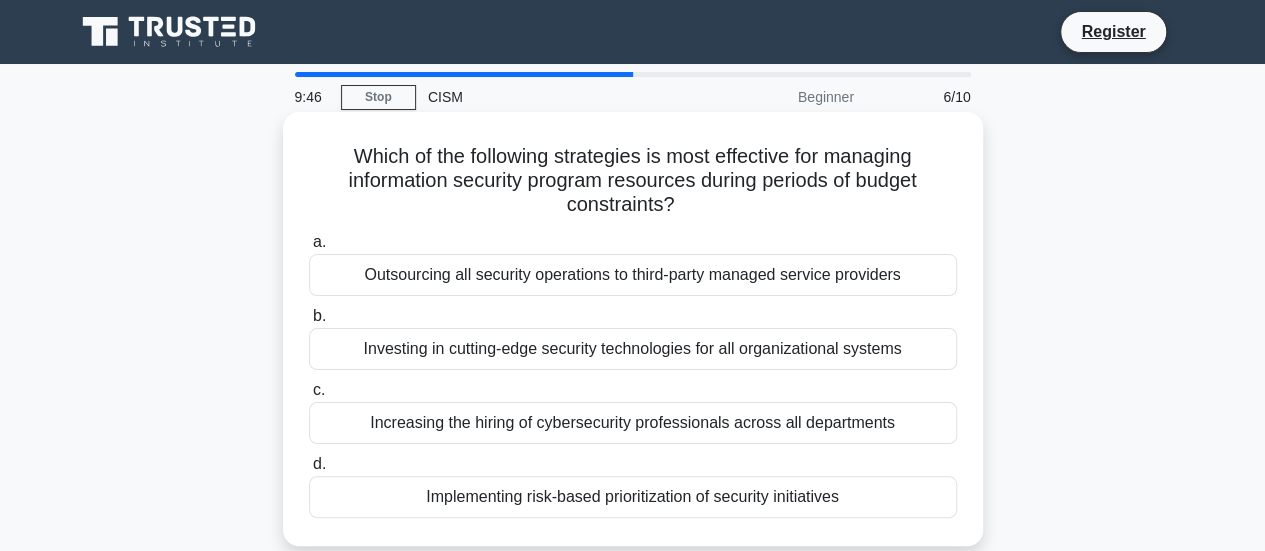 click on "Investing in cutting-edge security technologies for all organizational systems" at bounding box center [633, 349] 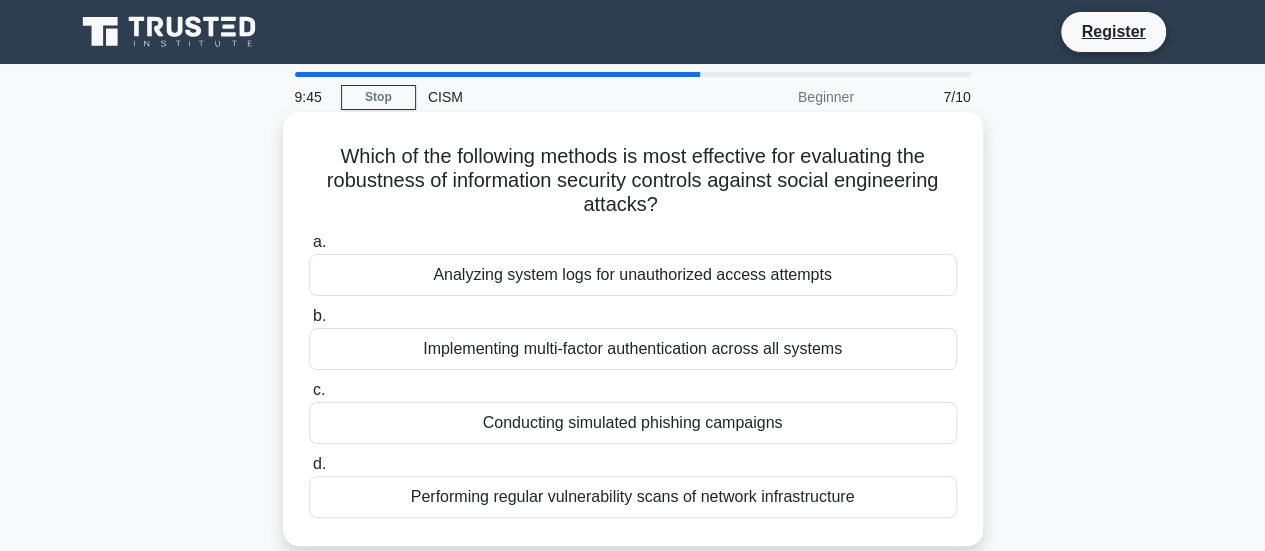 click on "Conducting simulated phishing campaigns" at bounding box center (633, 423) 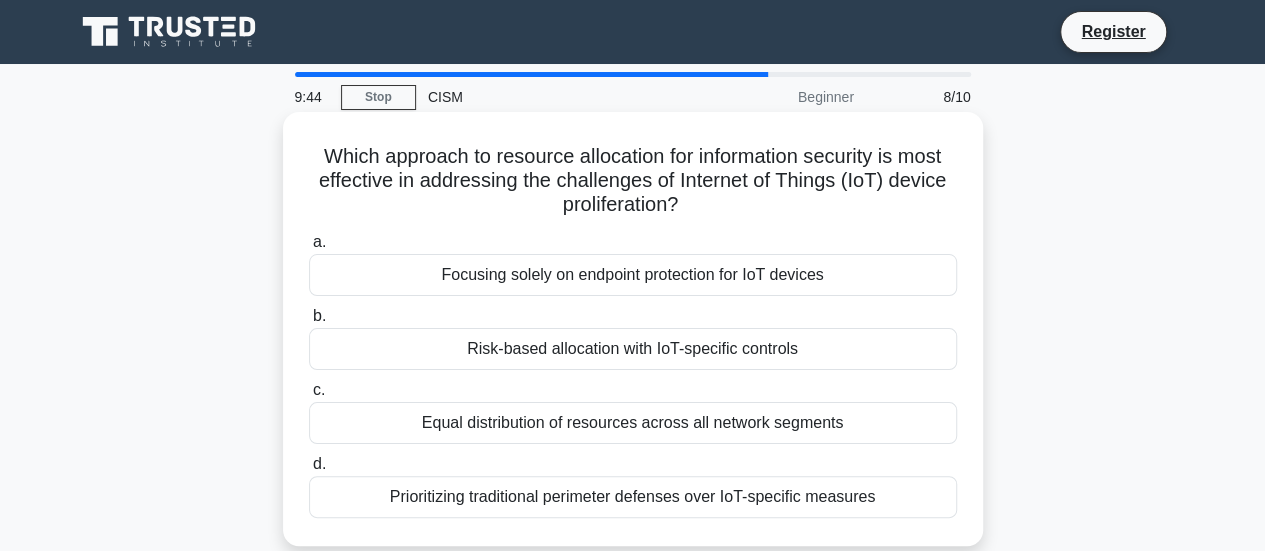 click on "Focusing solely on endpoint protection for IoT devices" at bounding box center (633, 275) 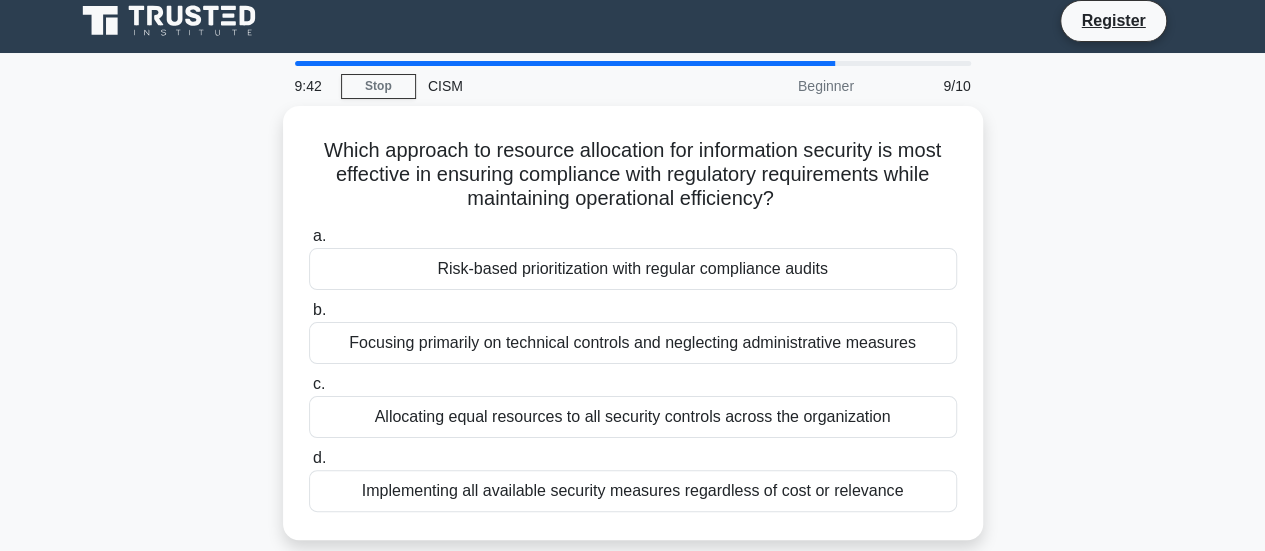 scroll, scrollTop: 12, scrollLeft: 0, axis: vertical 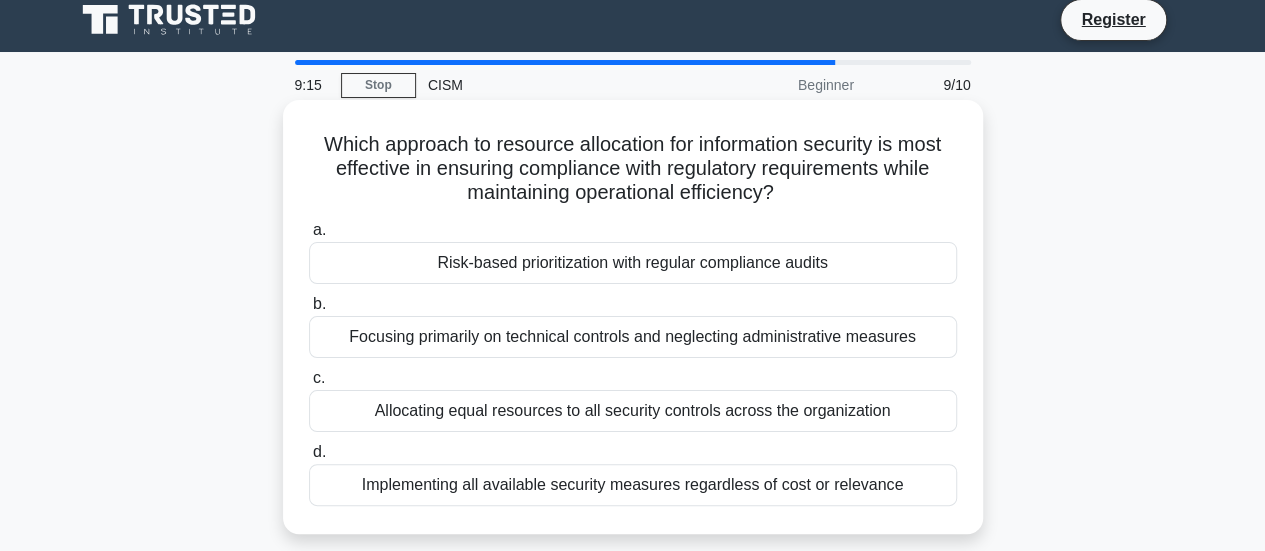 click on "Implementing all available security measures regardless of cost or relevance" at bounding box center [633, 485] 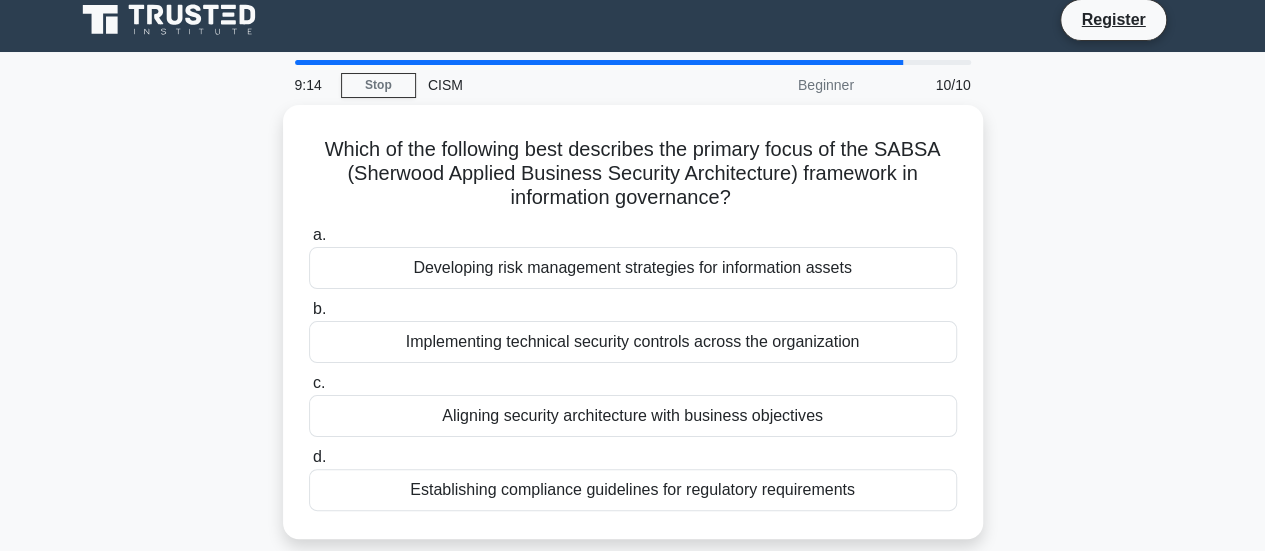 scroll, scrollTop: 0, scrollLeft: 0, axis: both 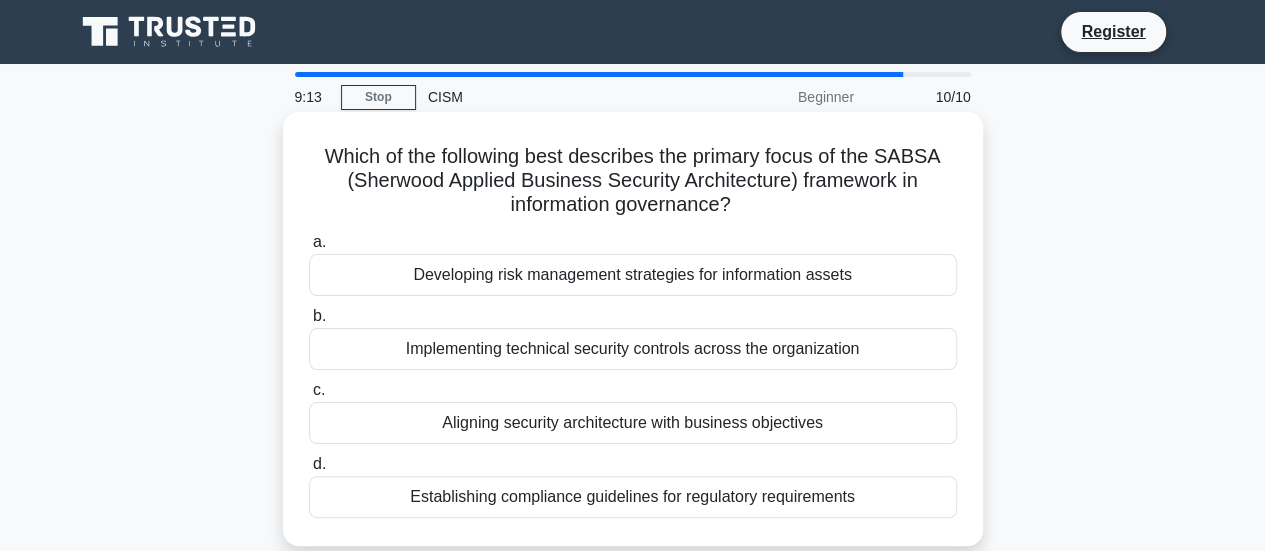 click on "Developing risk management strategies for information assets" at bounding box center [633, 275] 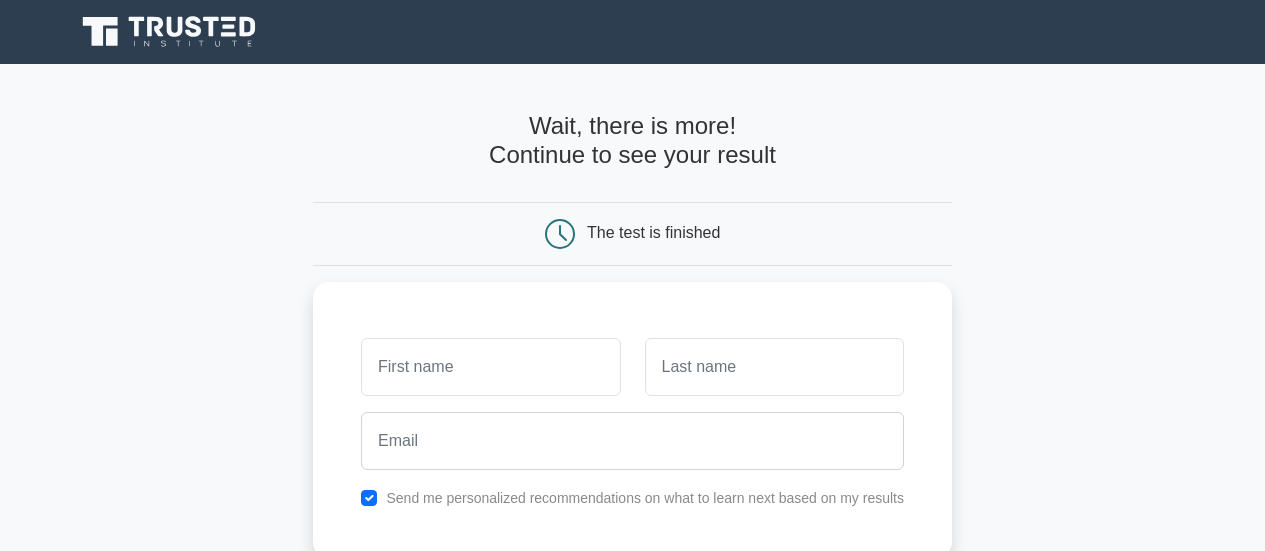 scroll, scrollTop: 210, scrollLeft: 0, axis: vertical 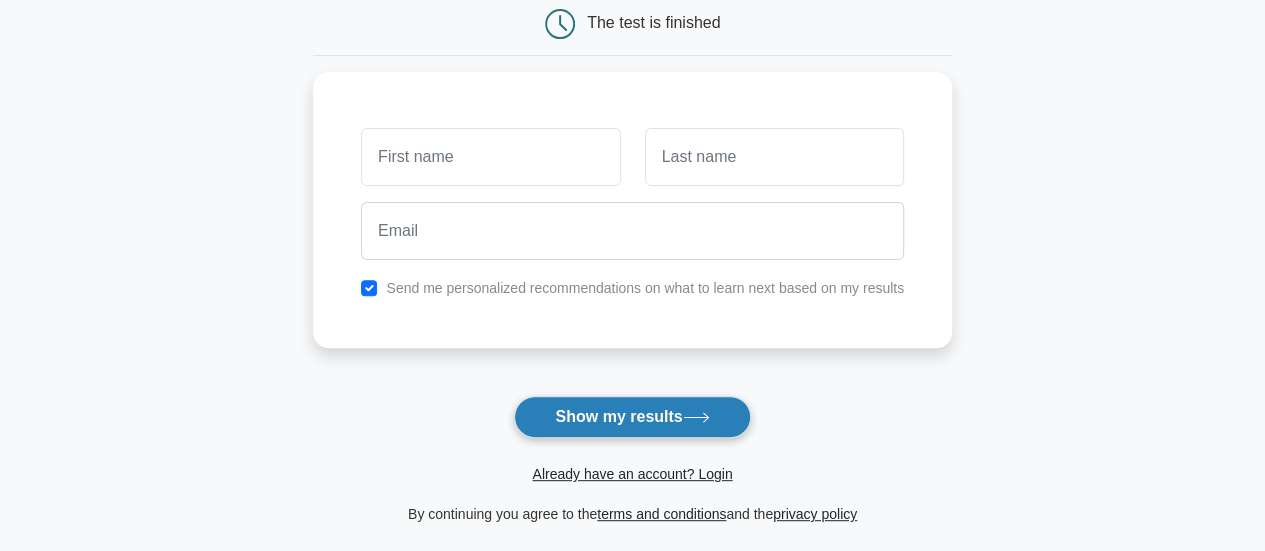 click on "Show my results" at bounding box center (632, 417) 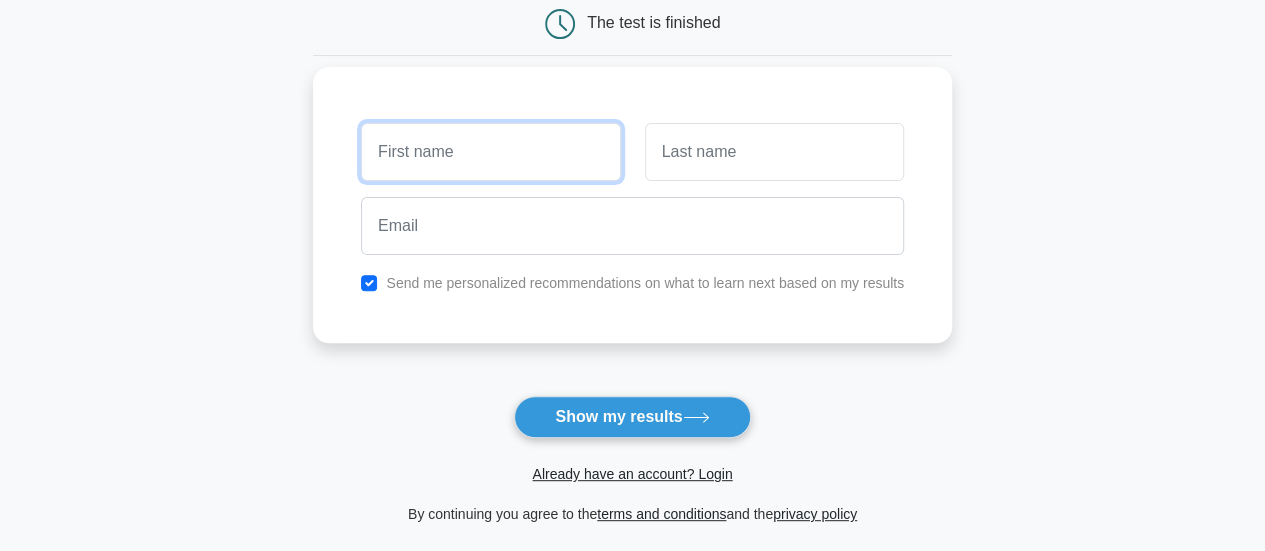 click at bounding box center (490, 152) 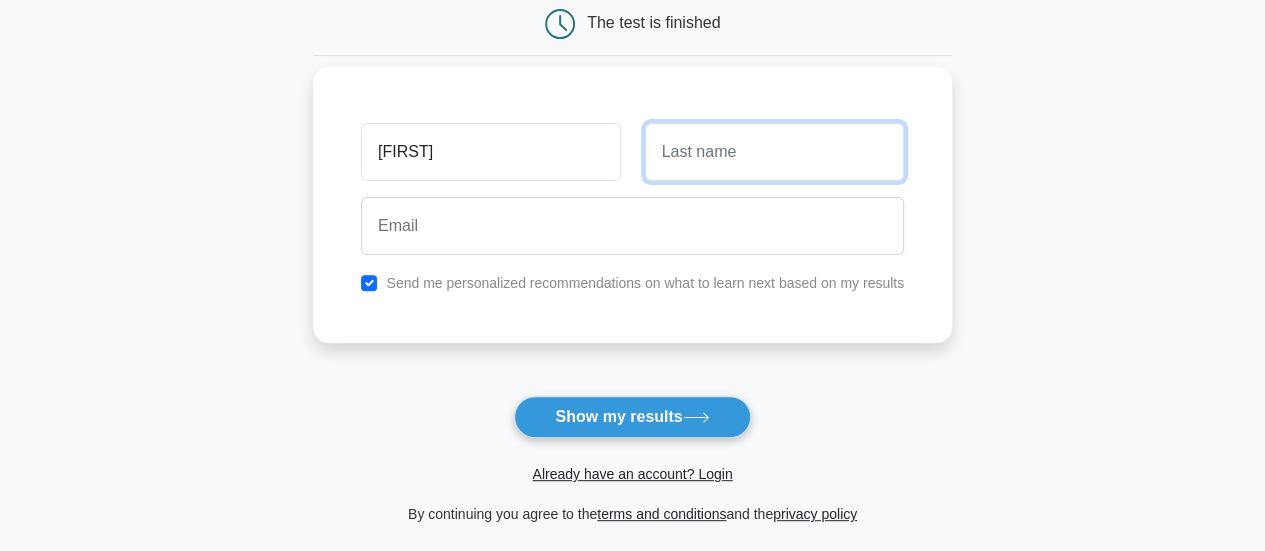 click at bounding box center [774, 152] 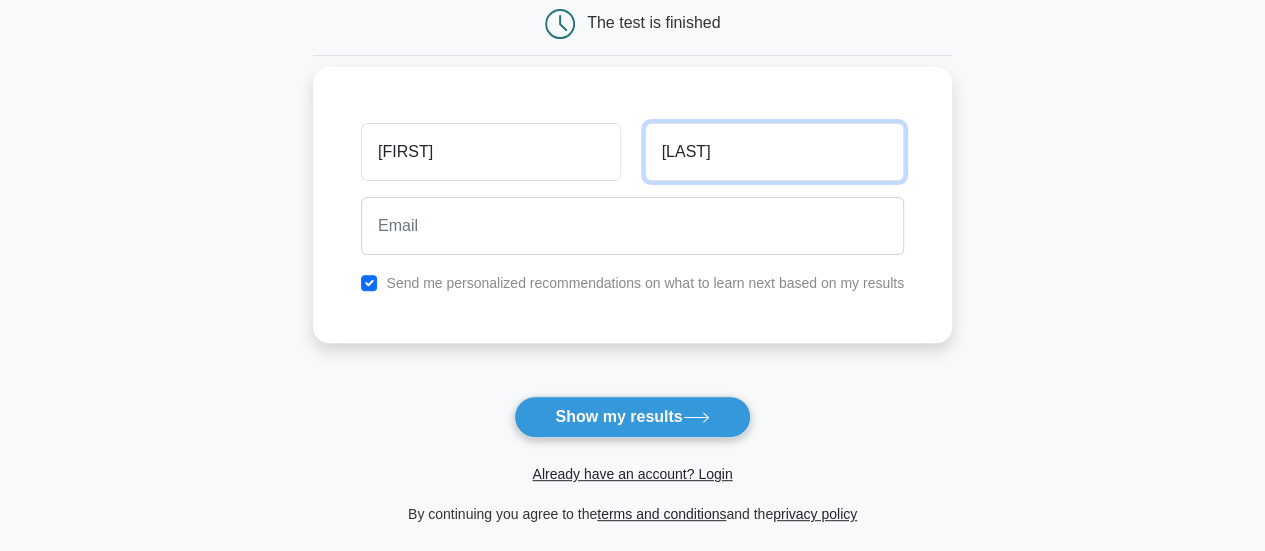 type on "Srivastava" 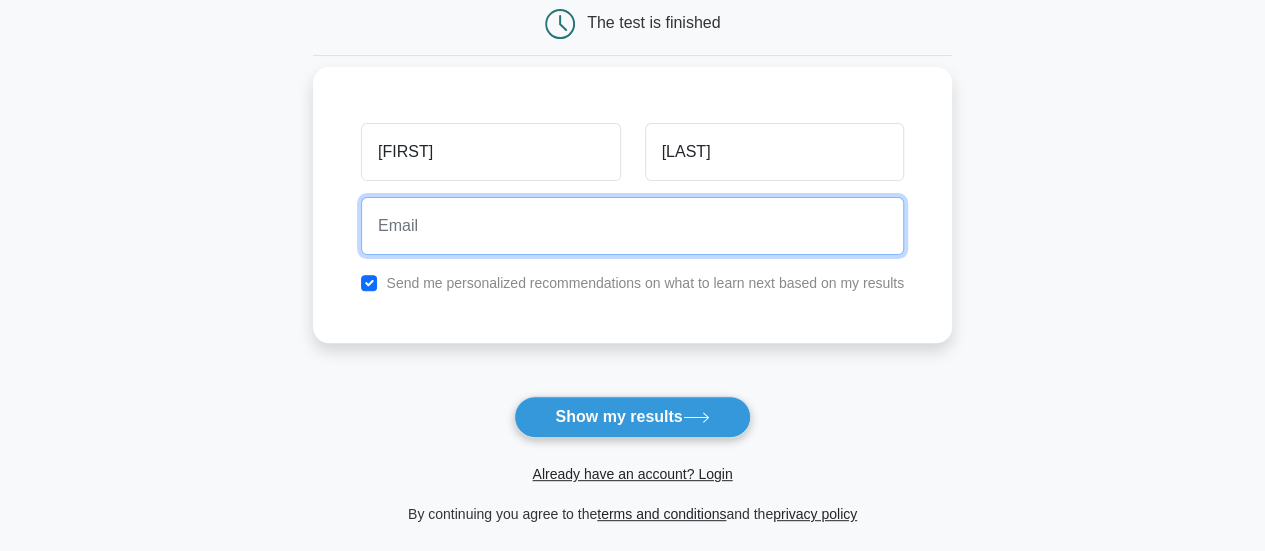 click at bounding box center (632, 226) 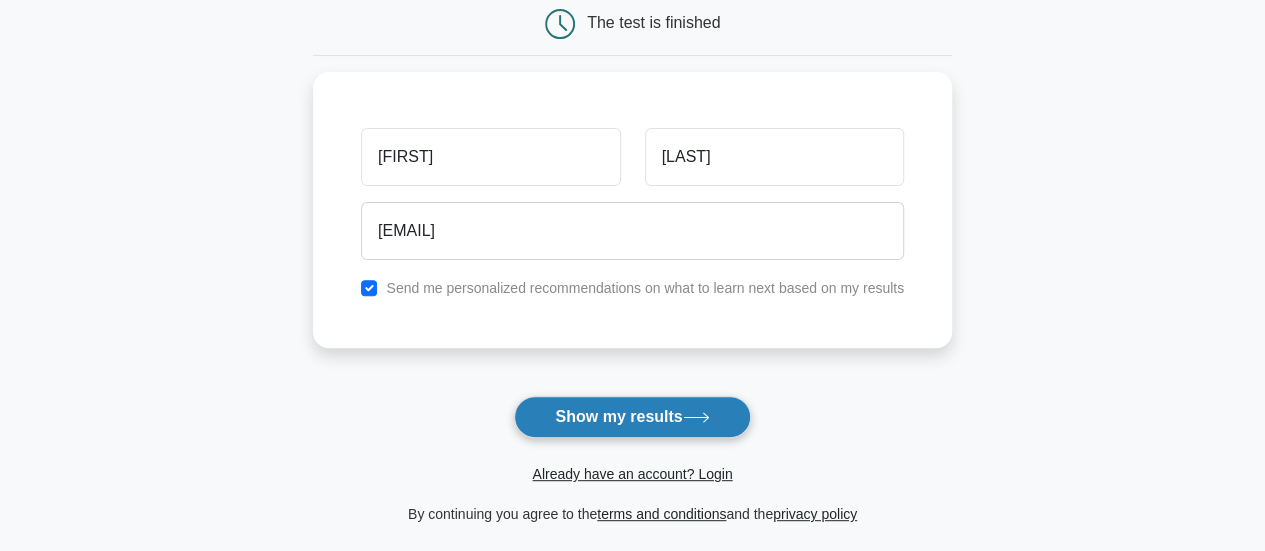 click on "Show my results" at bounding box center (632, 417) 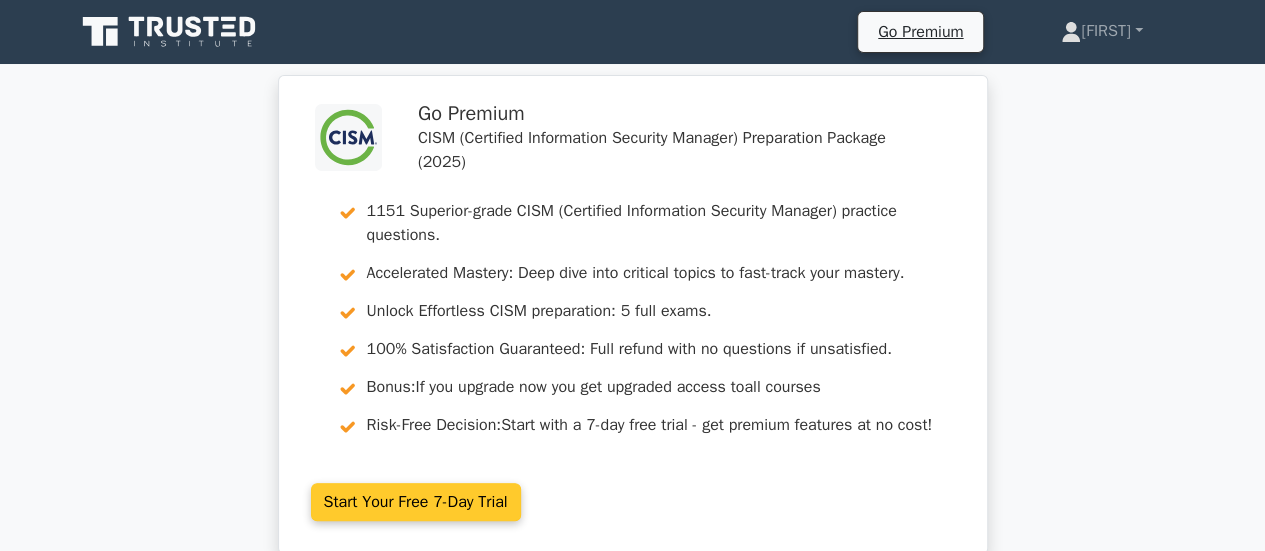scroll, scrollTop: 355, scrollLeft: 0, axis: vertical 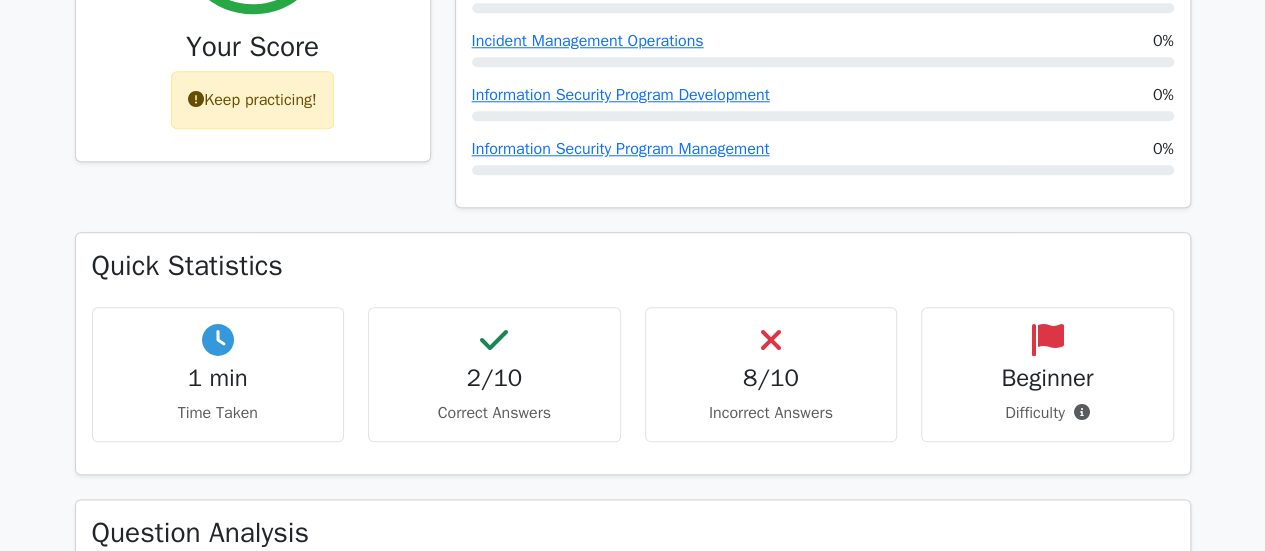 click on ".clsa-1{fill:#f6f7f8;}.clsa-2{fill:#6bb345;}.clsa-3{fill:#1d2e5c;}
Go Premium
CISM (Certified Information Security Manager) Preparation Package (2025)
1151 Superior-grade  CISM (Certified Information Security Manager) practice questions.
Accelerated Mastery: Deep dive into critical topics to fast-track your mastery.
Unlock Effortless CISM preparation: 5 full exams.
100% Satisfaction Guaranteed: Full refund with no questions if unsatisfied. Bonus: all courses" at bounding box center [632, 1136] 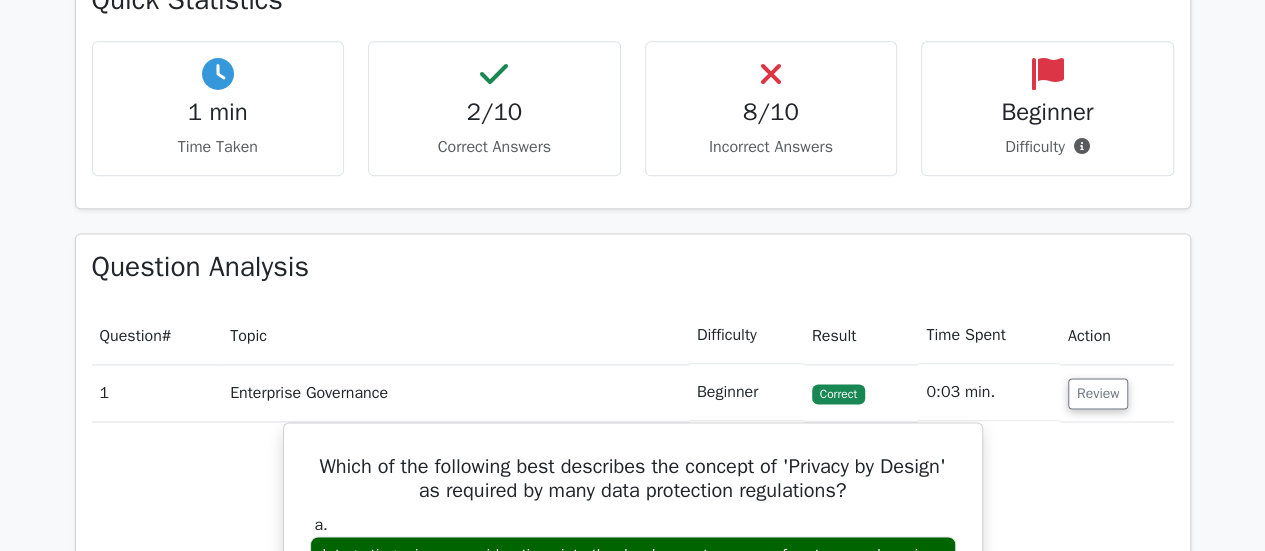 scroll, scrollTop: 1387, scrollLeft: 0, axis: vertical 